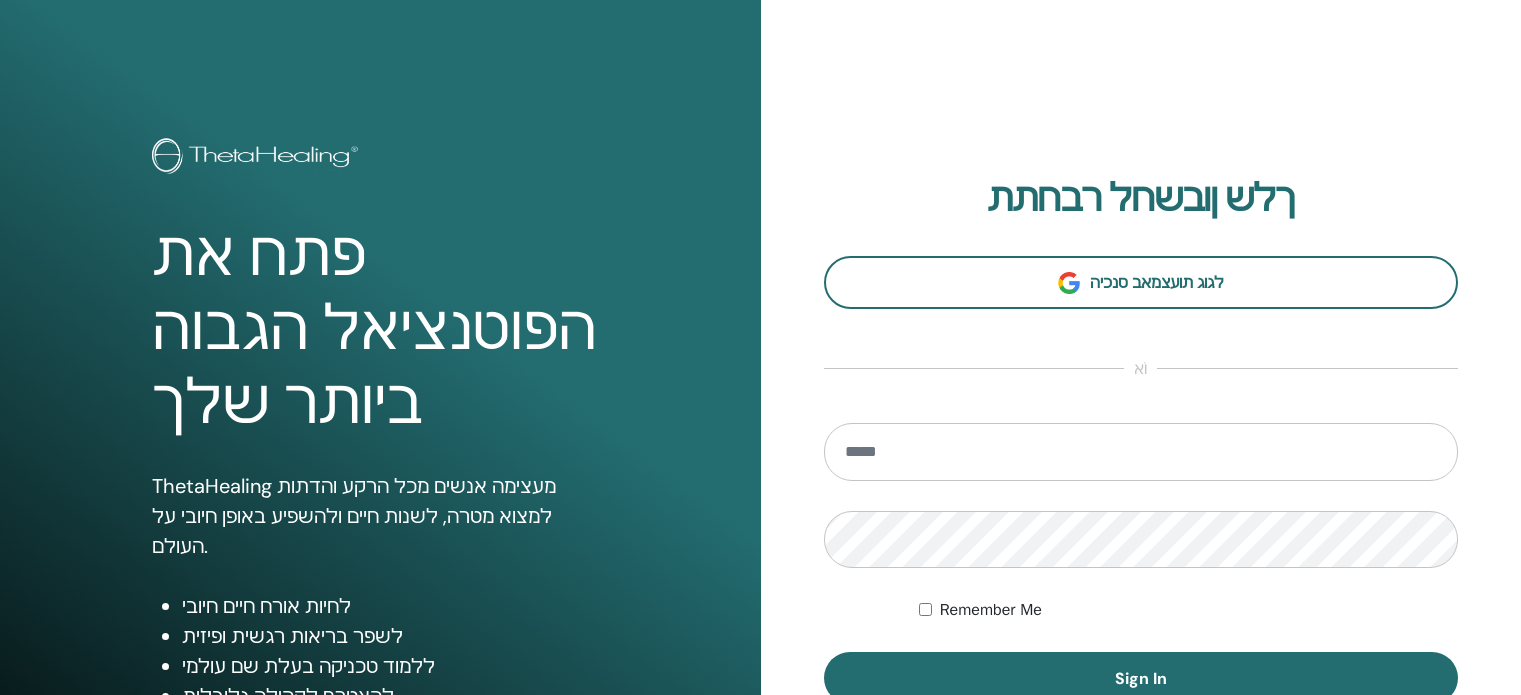 scroll, scrollTop: 0, scrollLeft: 0, axis: both 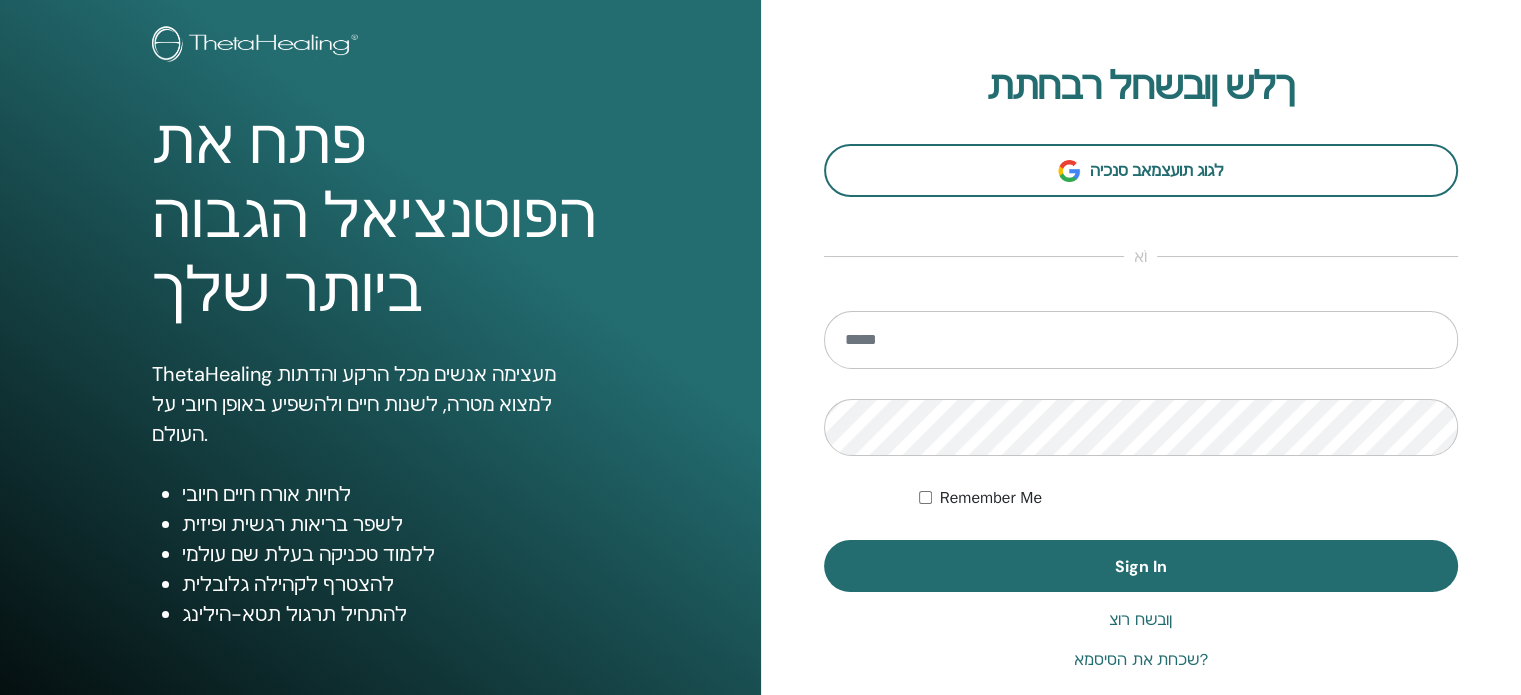 click at bounding box center [1141, 340] 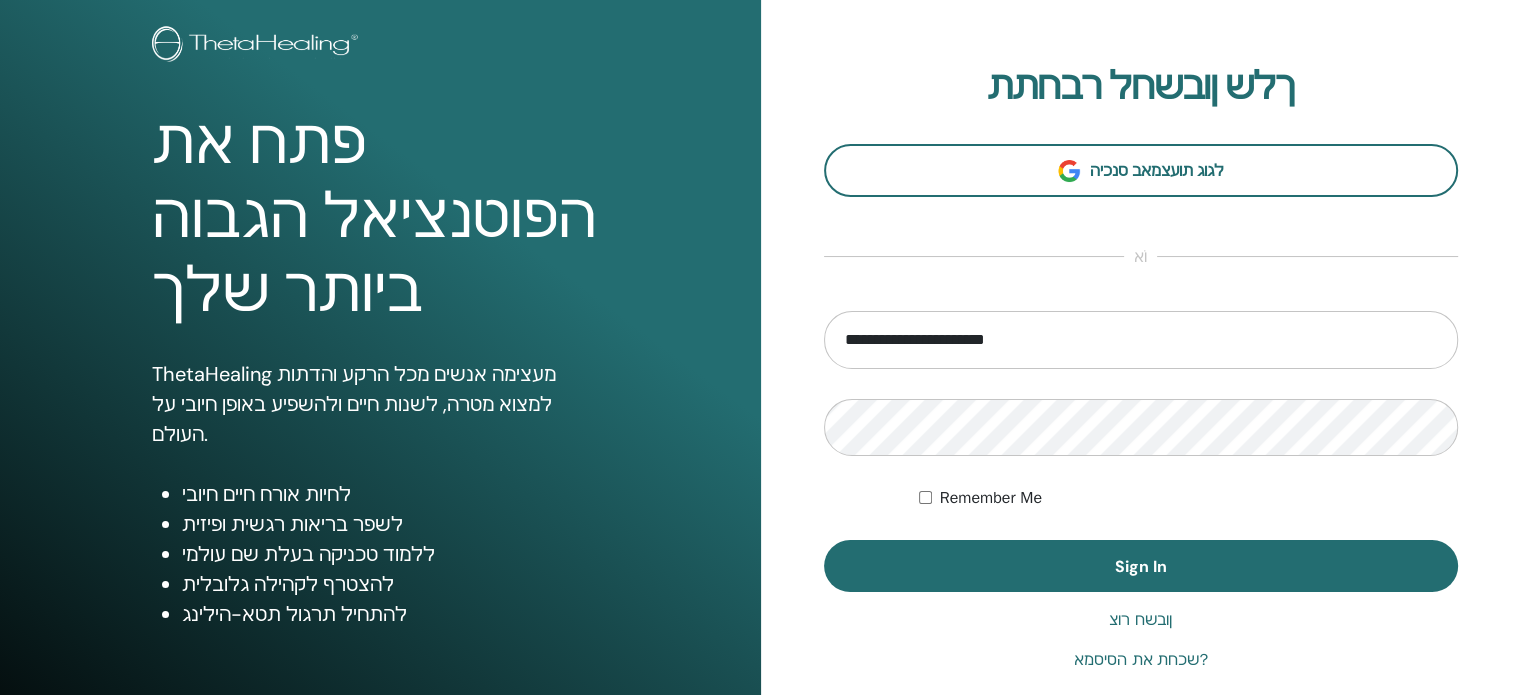 click on "שכחת את הסיסמא?" at bounding box center [1141, 660] 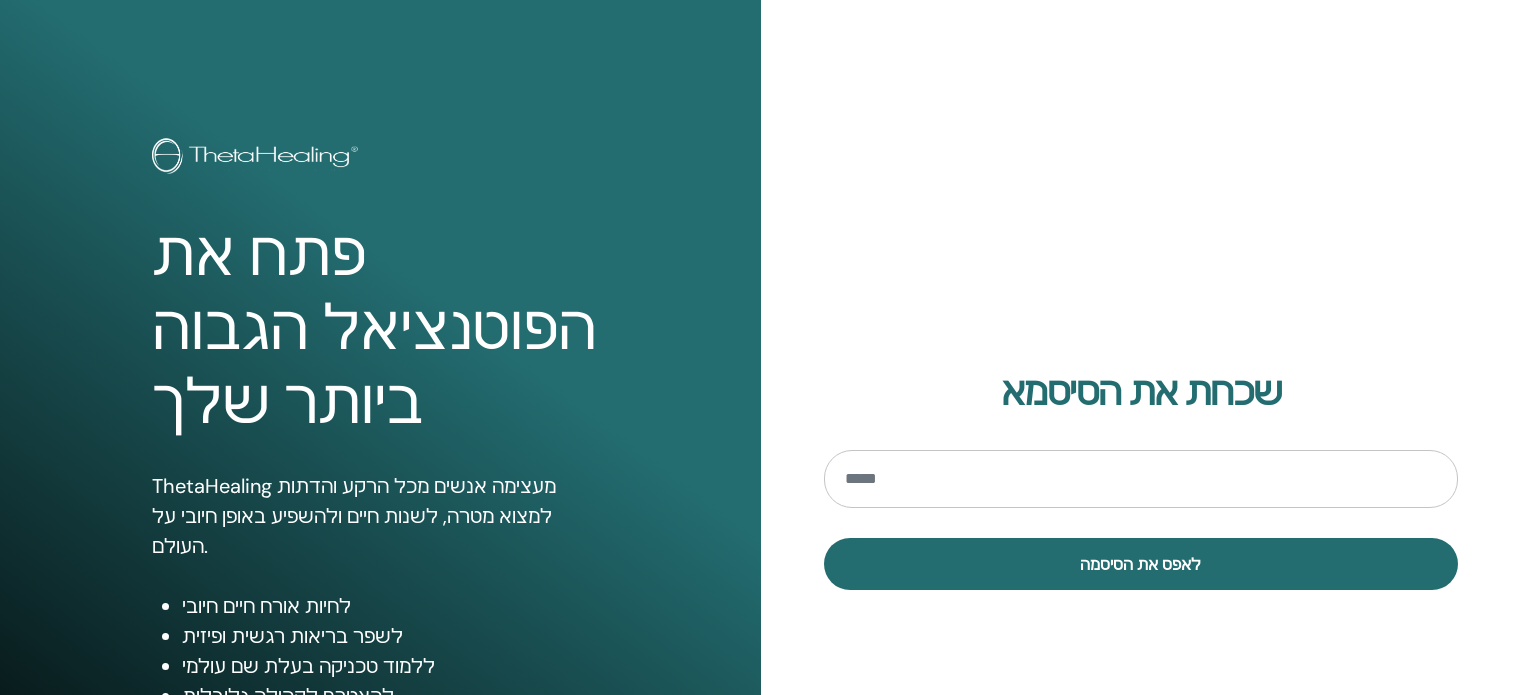 scroll, scrollTop: 0, scrollLeft: 0, axis: both 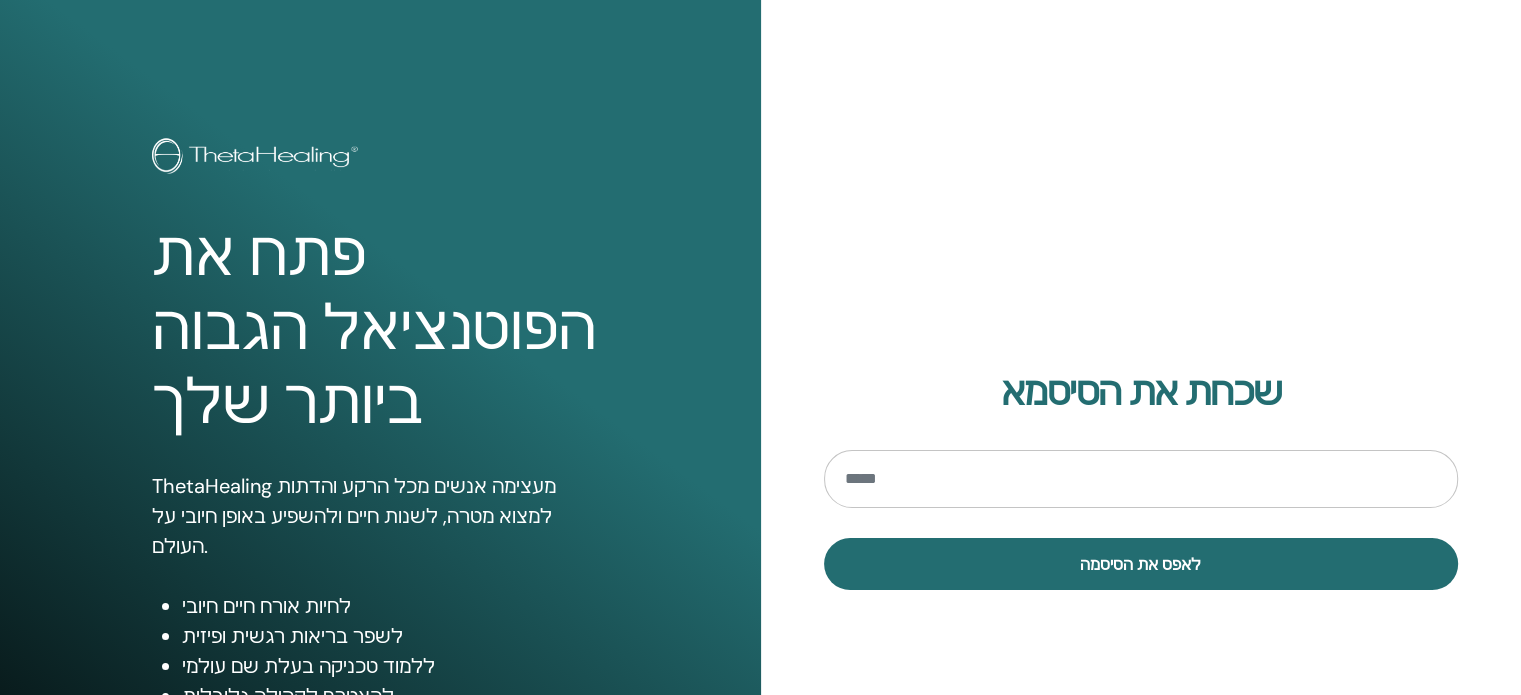 type on "*" 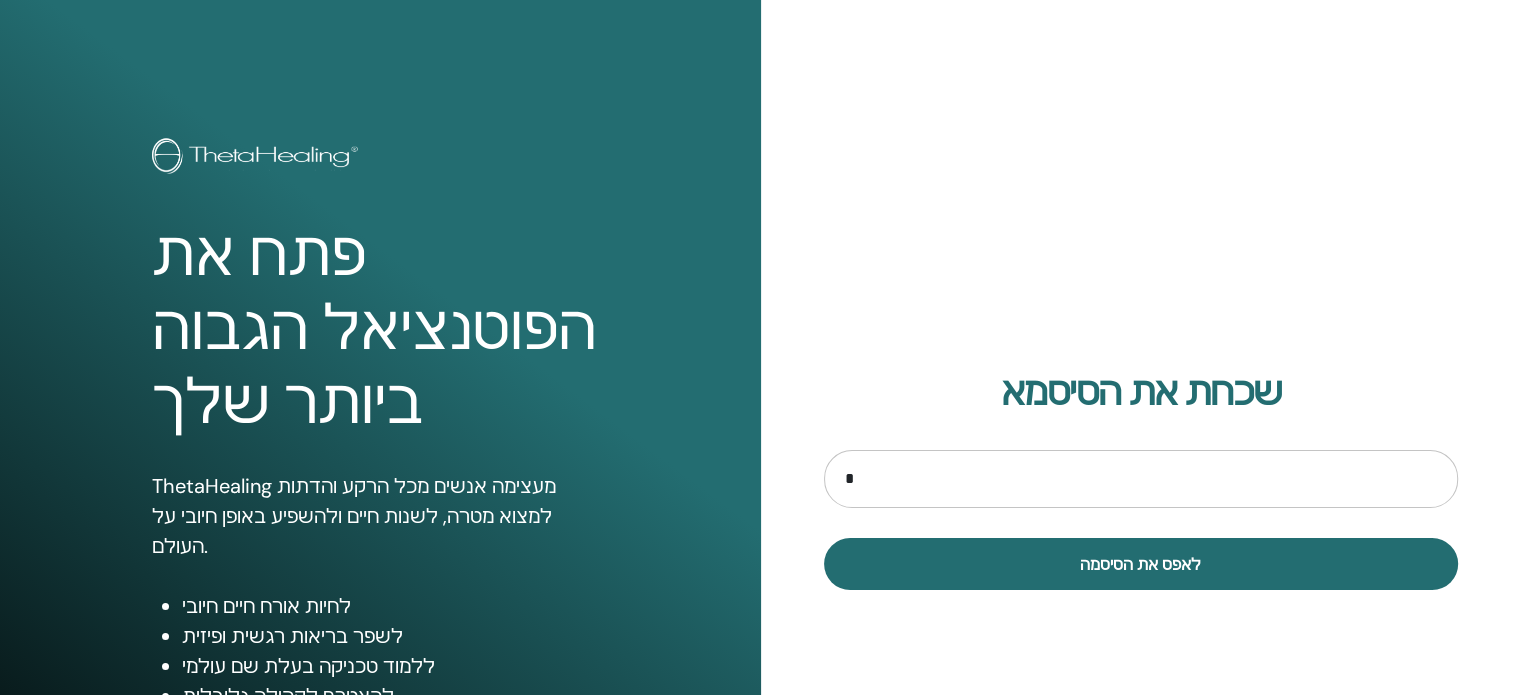 type on "**********" 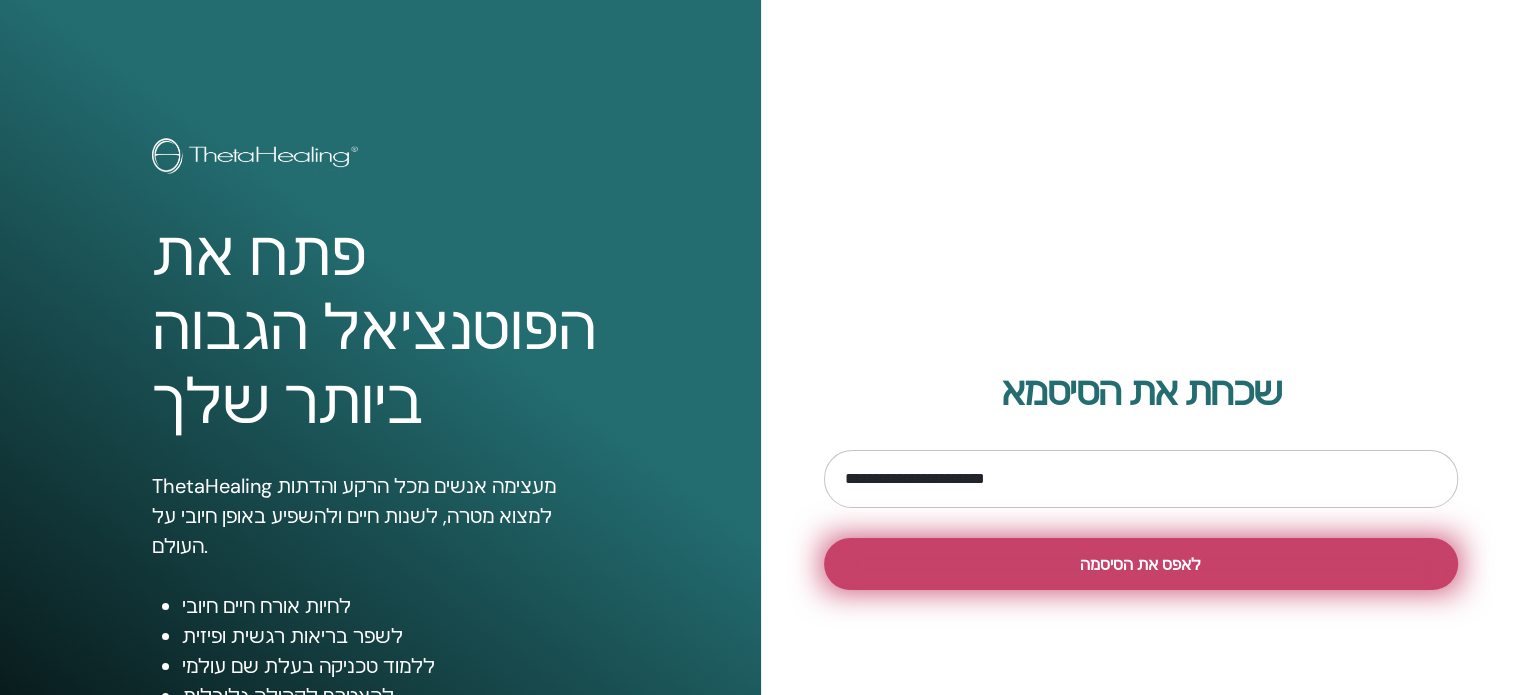 click on "לאפס את הסיסמה" at bounding box center [1140, 564] 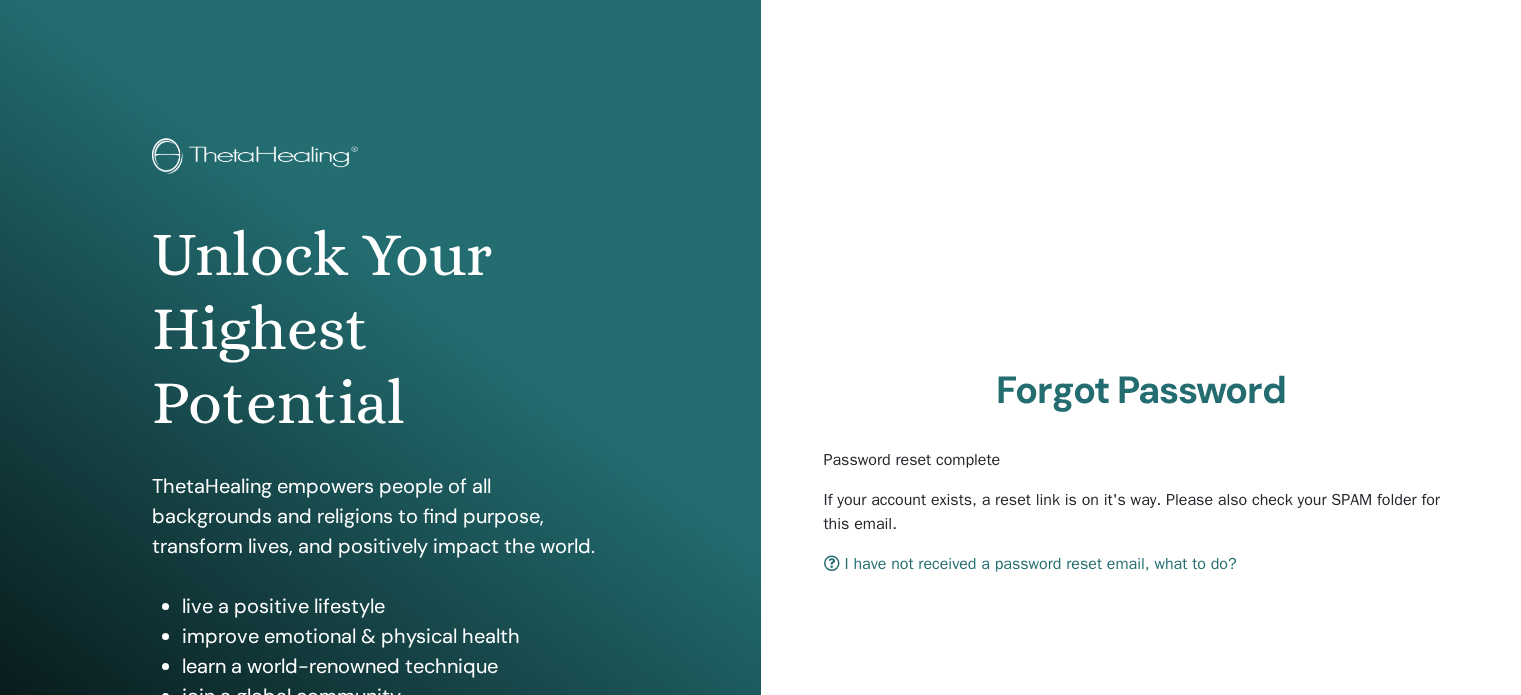 scroll, scrollTop: 0, scrollLeft: 0, axis: both 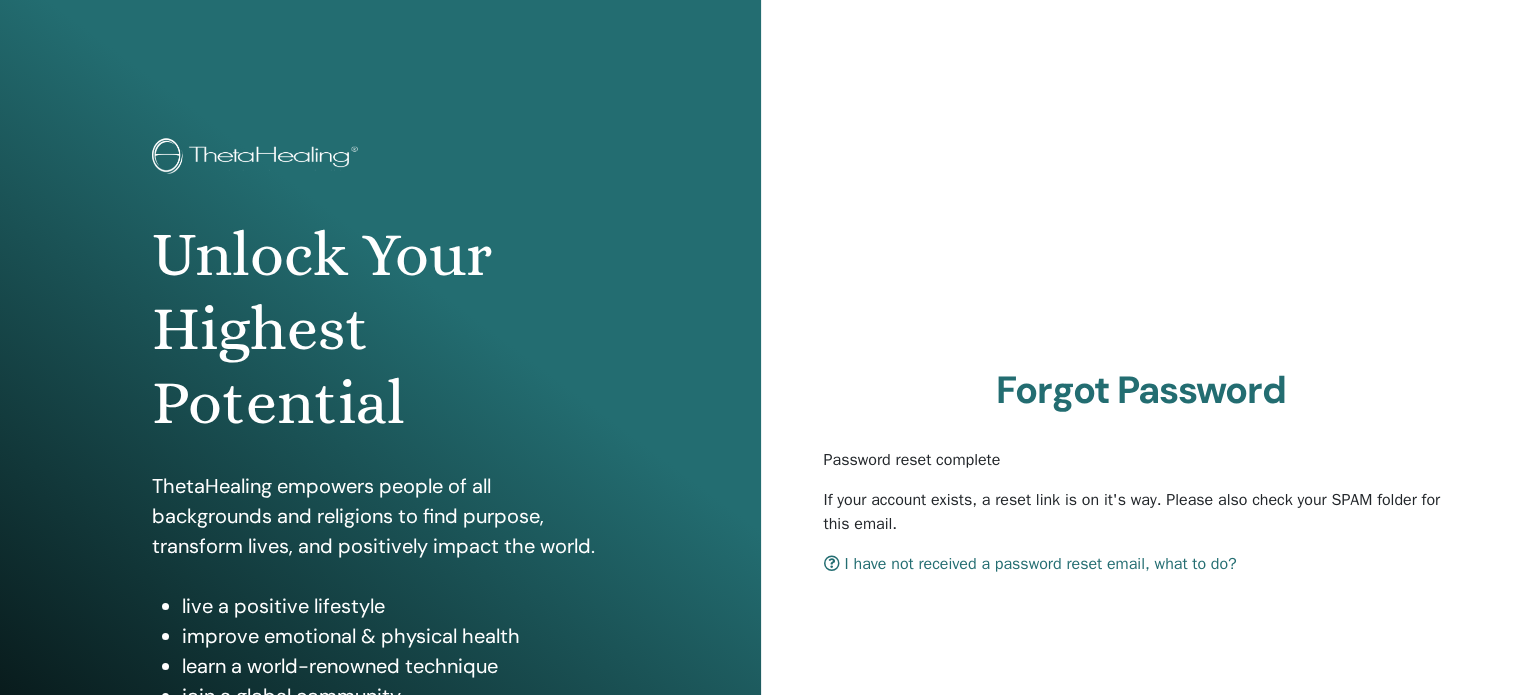 click on "I have not received a password reset email, what to do?" at bounding box center [1030, 564] 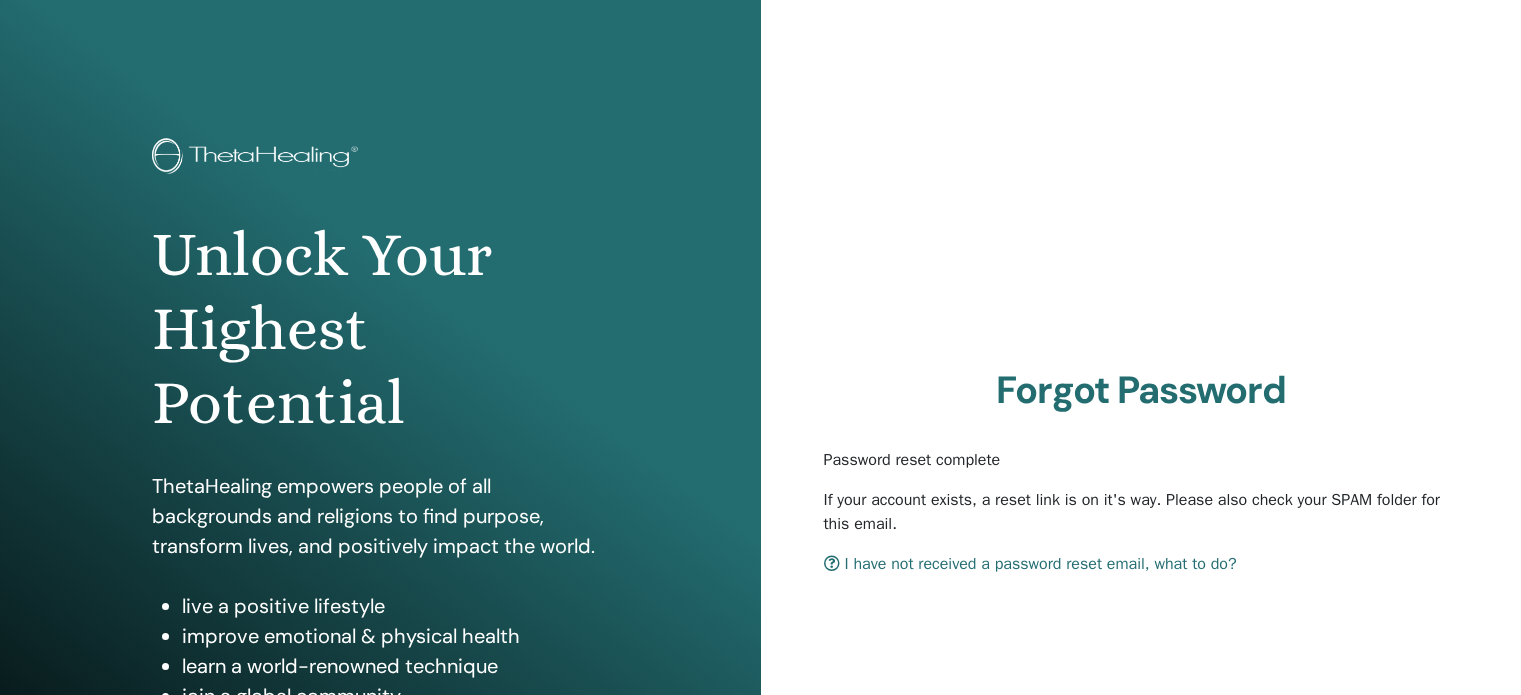 scroll, scrollTop: 0, scrollLeft: 0, axis: both 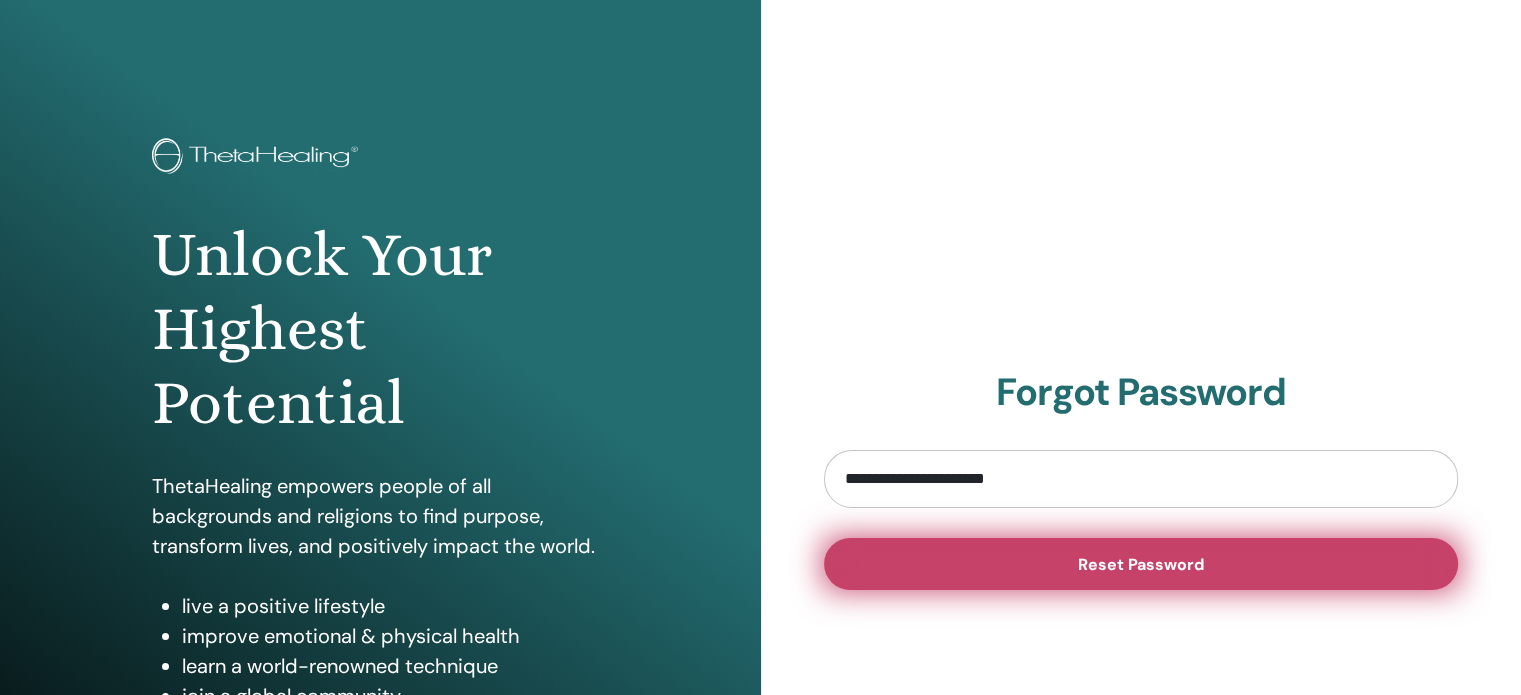 click on "Reset Password" at bounding box center [1141, 564] 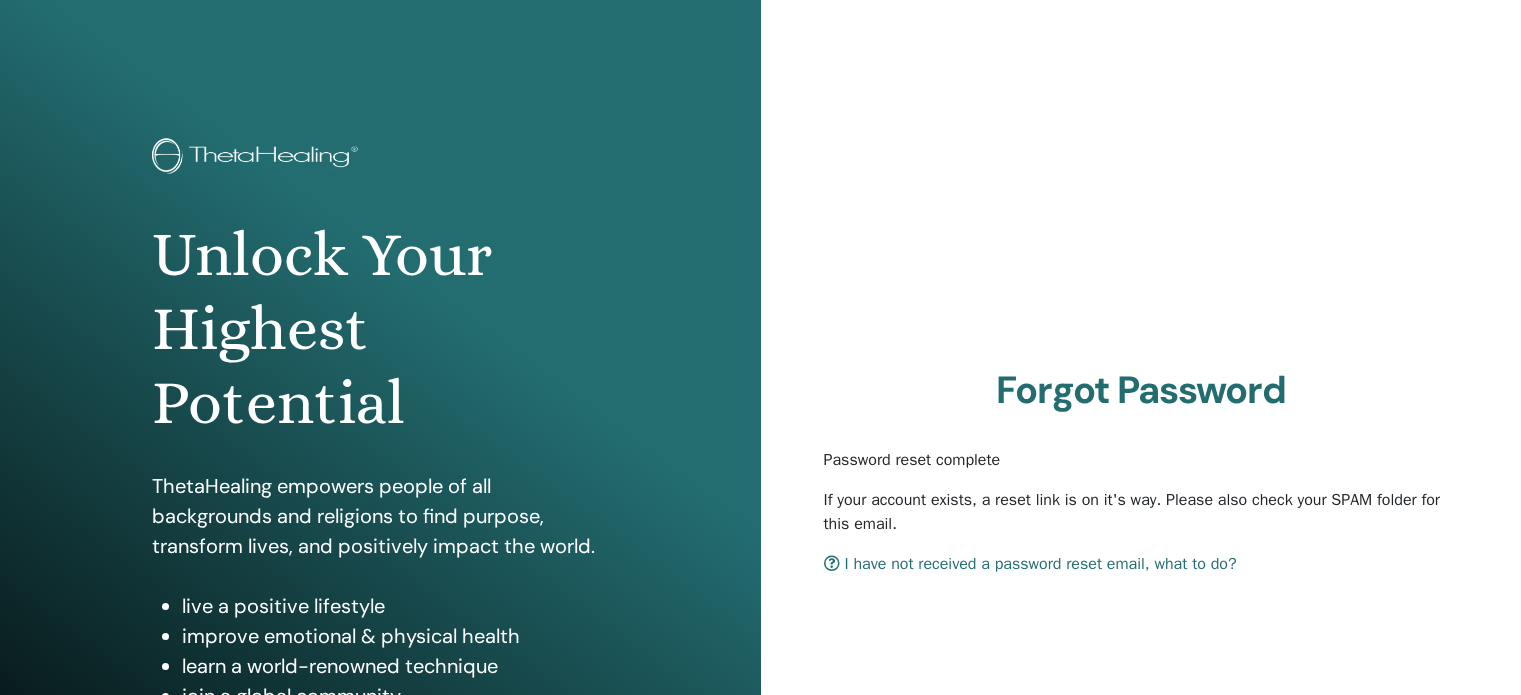 scroll, scrollTop: 0, scrollLeft: 0, axis: both 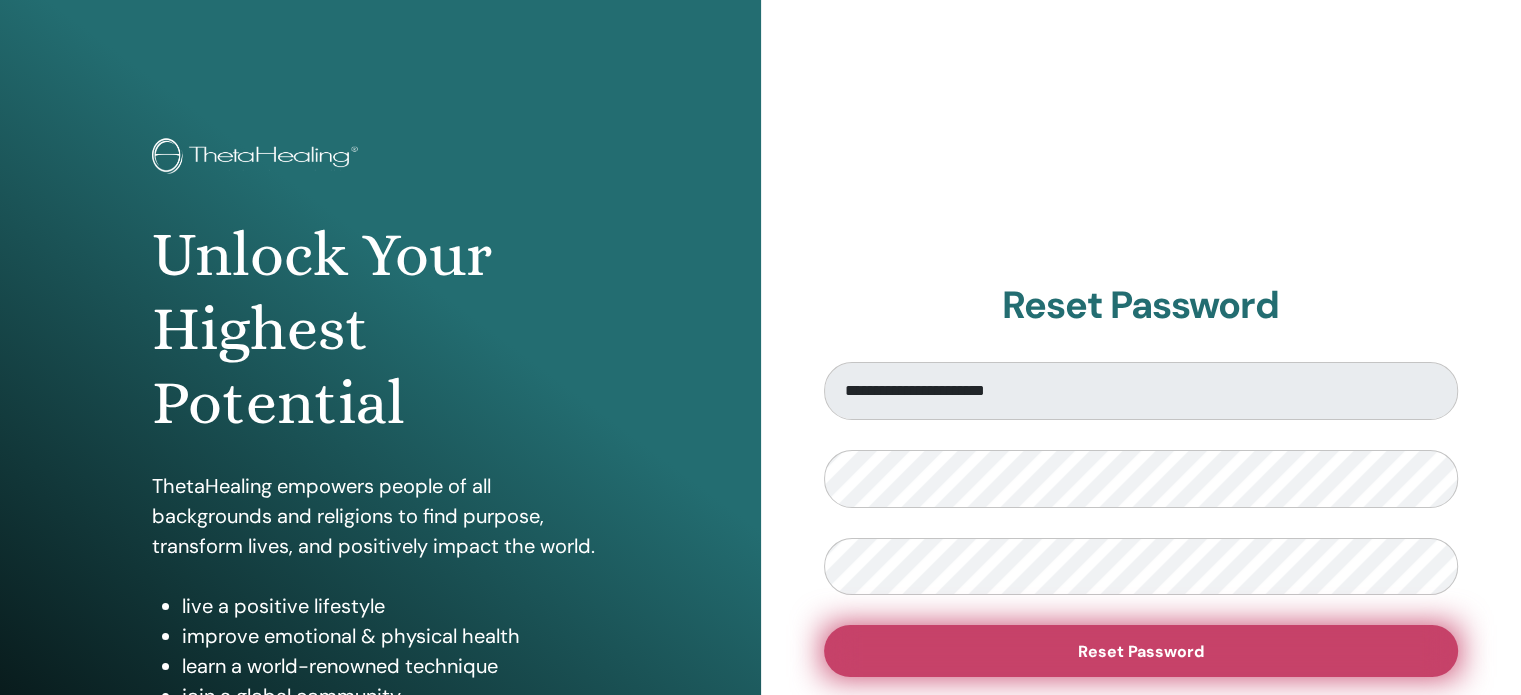 click on "Reset Password" at bounding box center [1141, 651] 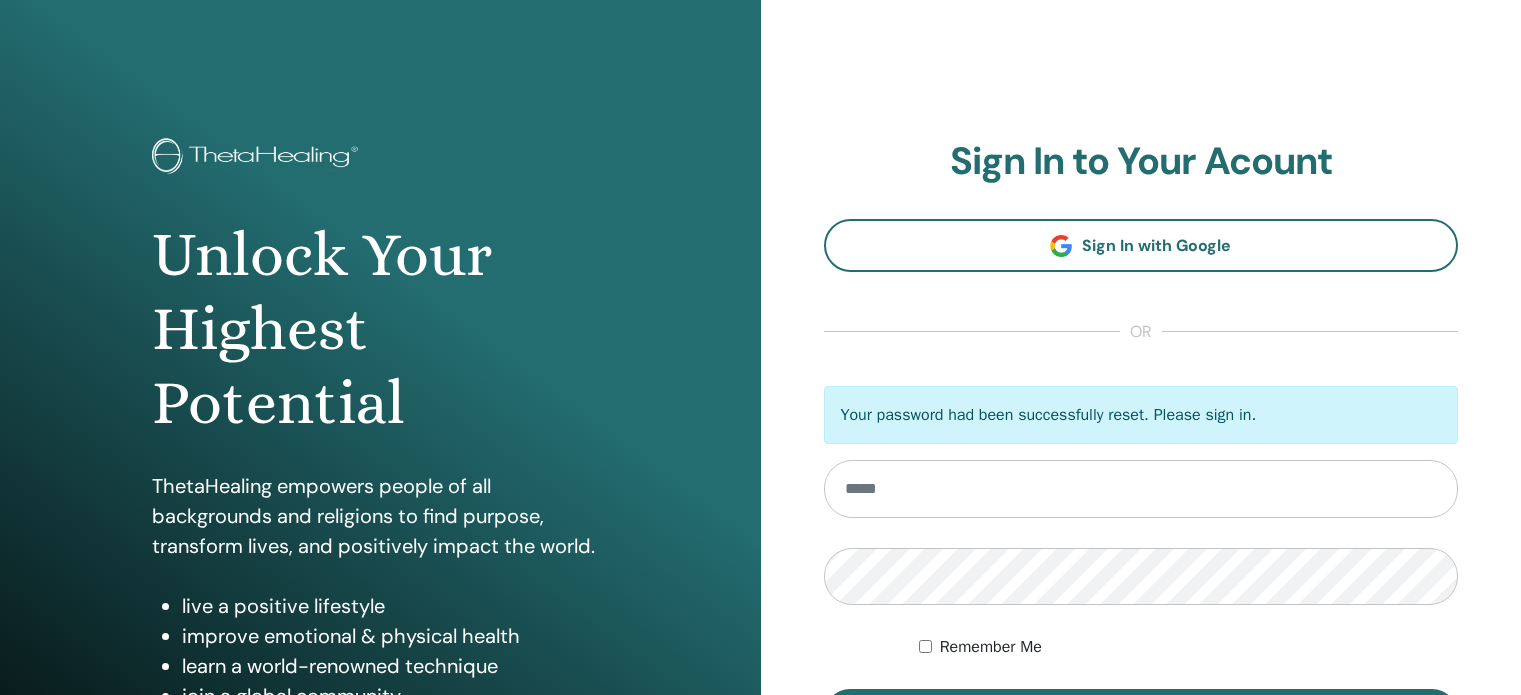 scroll, scrollTop: 0, scrollLeft: 0, axis: both 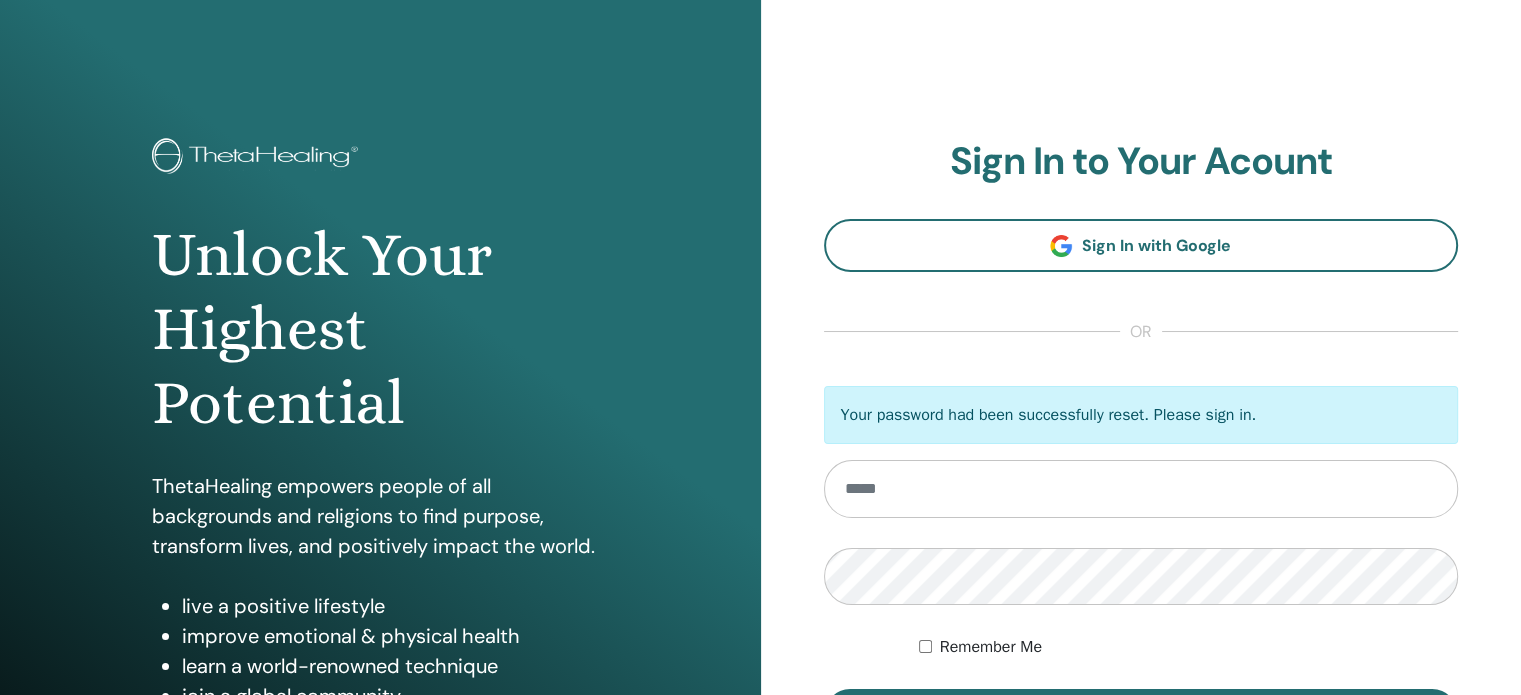 click at bounding box center [1141, 489] 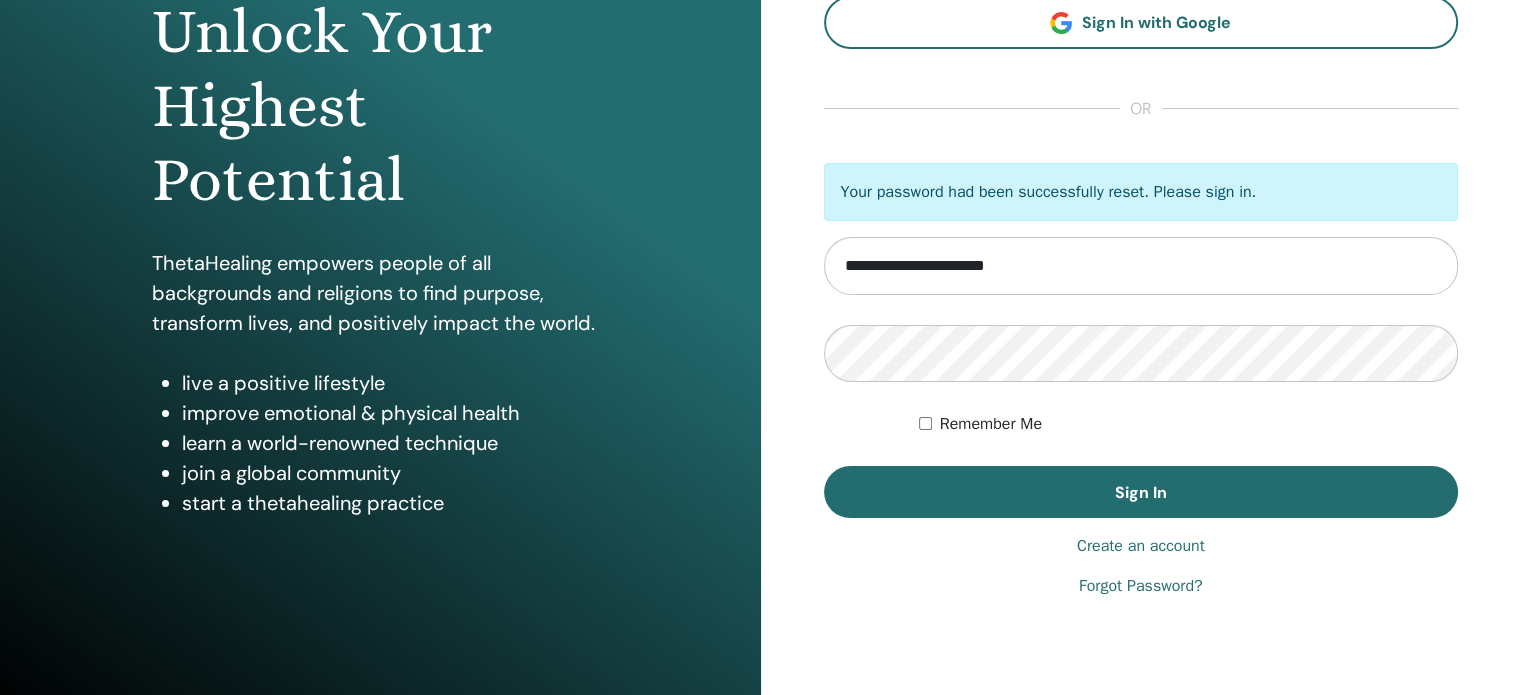 scroll, scrollTop: 224, scrollLeft: 0, axis: vertical 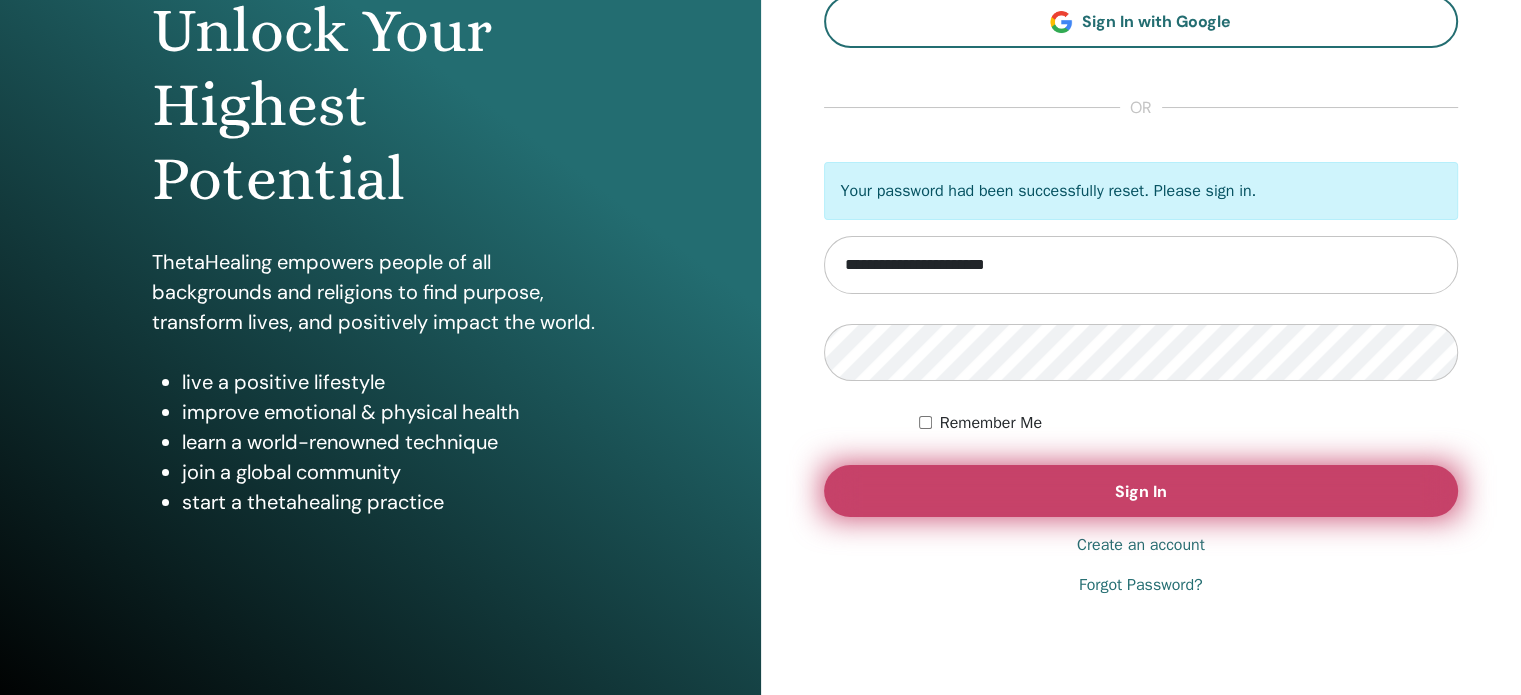 click on "Sign In" at bounding box center (1141, 491) 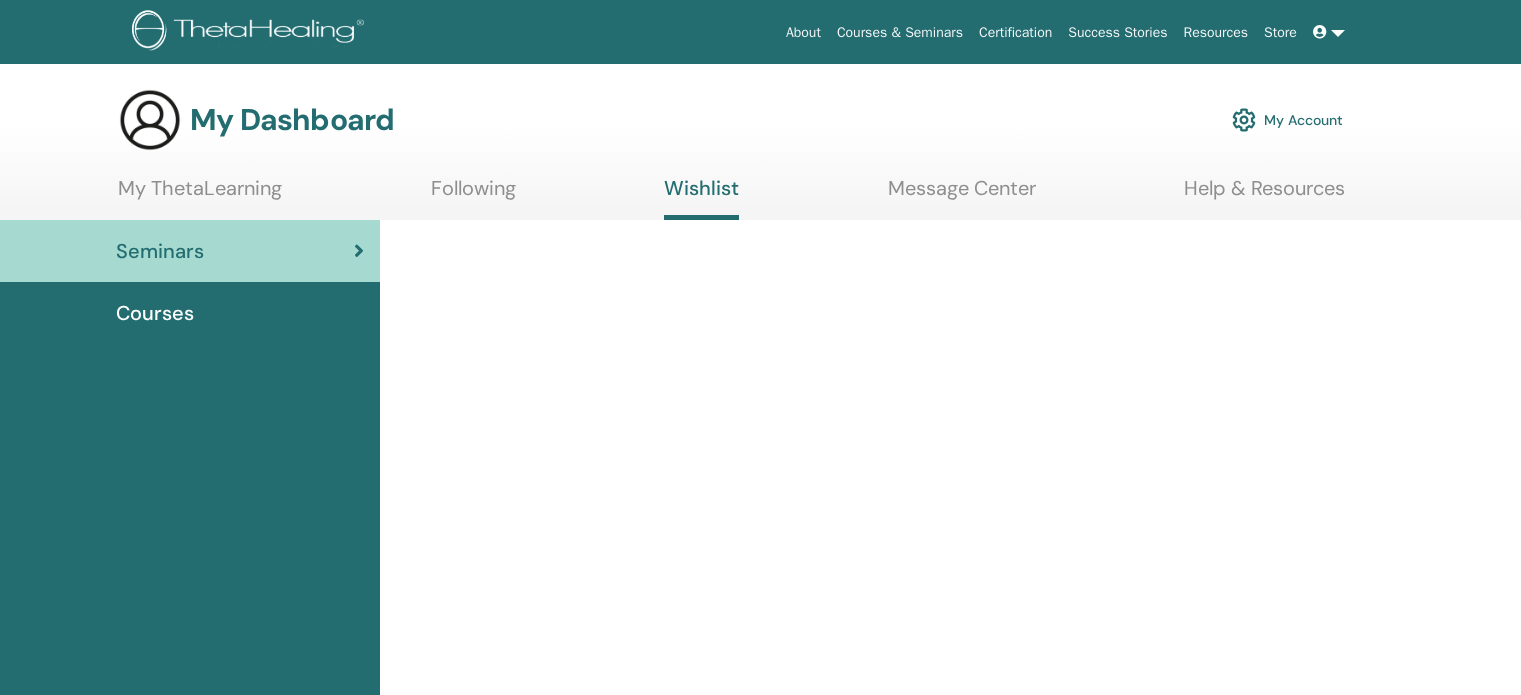 scroll, scrollTop: 0, scrollLeft: 0, axis: both 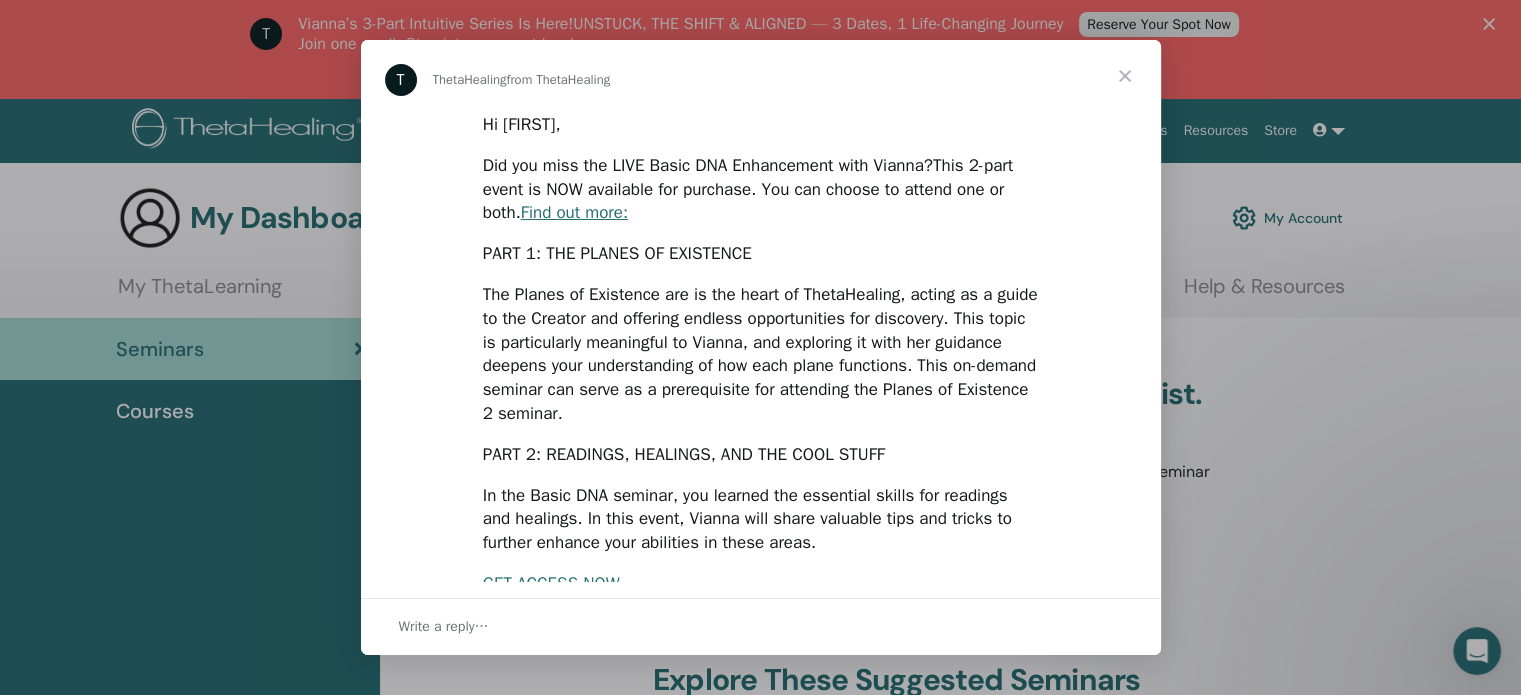 click at bounding box center (1125, 76) 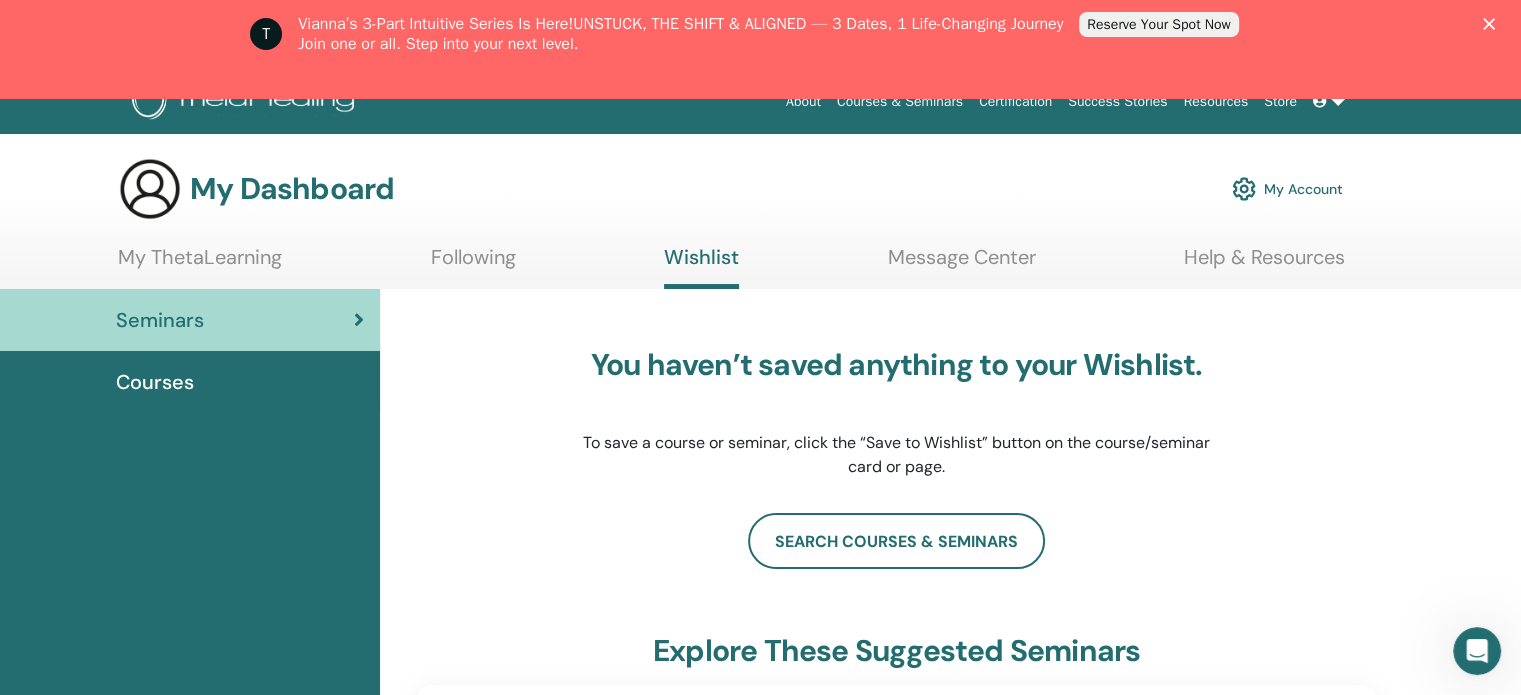 scroll, scrollTop: 0, scrollLeft: 0, axis: both 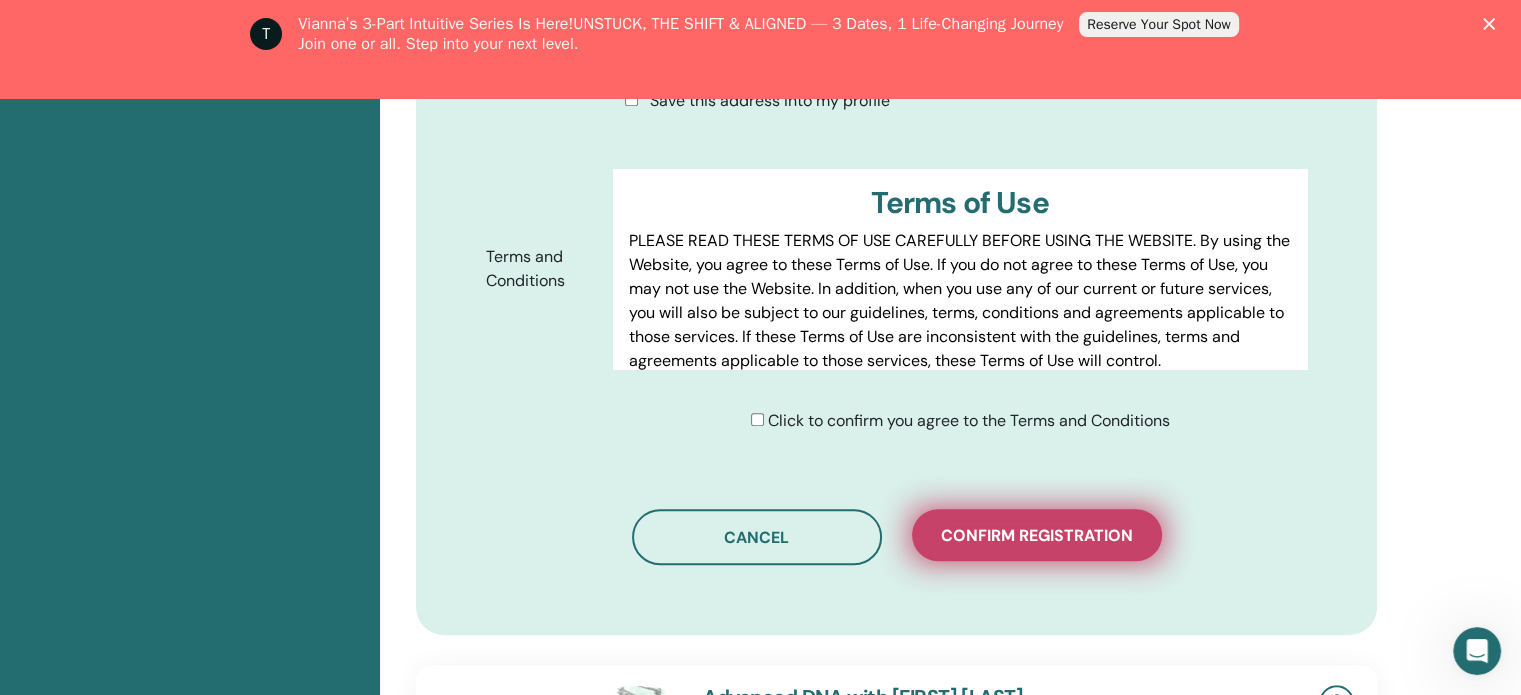 click on "Confirm registration" at bounding box center [1037, 535] 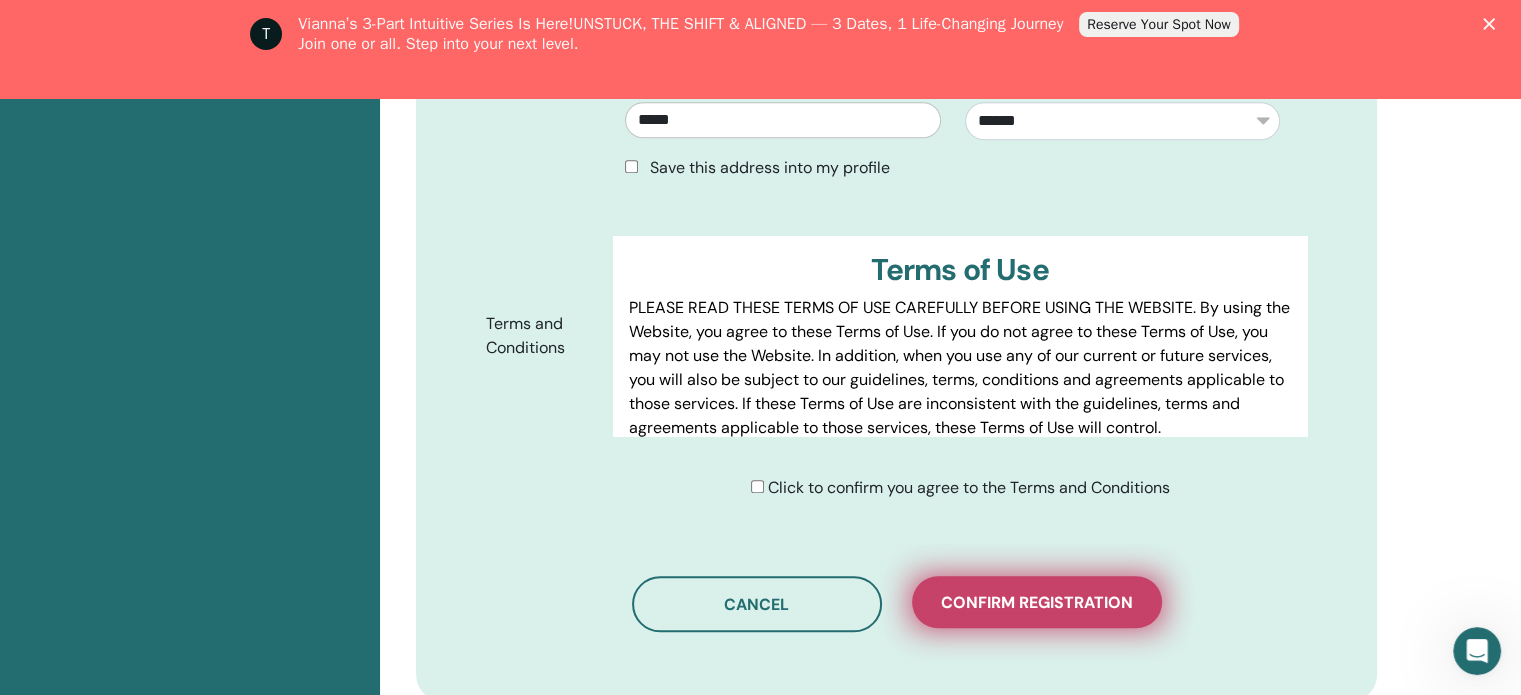 click on "Confirm registration" at bounding box center (1037, 602) 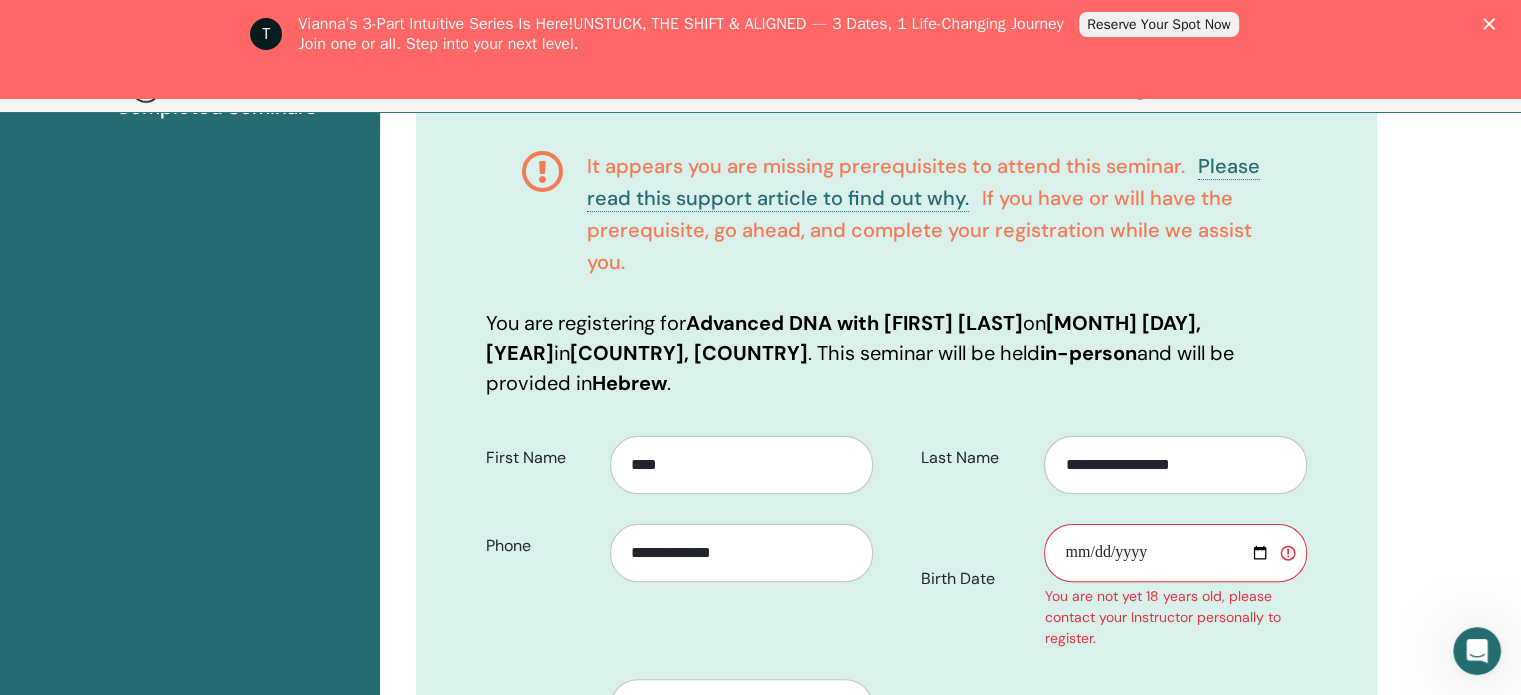 scroll, scrollTop: 372, scrollLeft: 0, axis: vertical 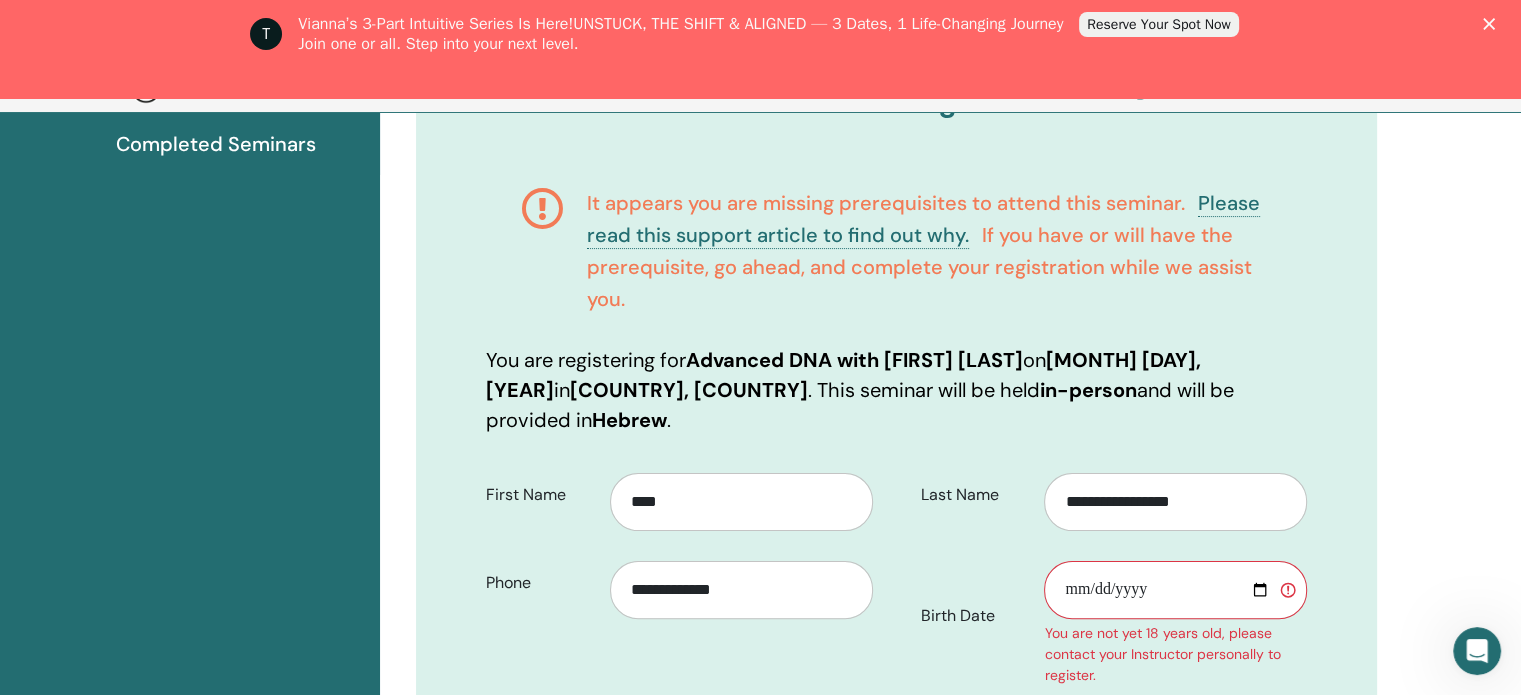 click on "Birth Date" at bounding box center [1175, 590] 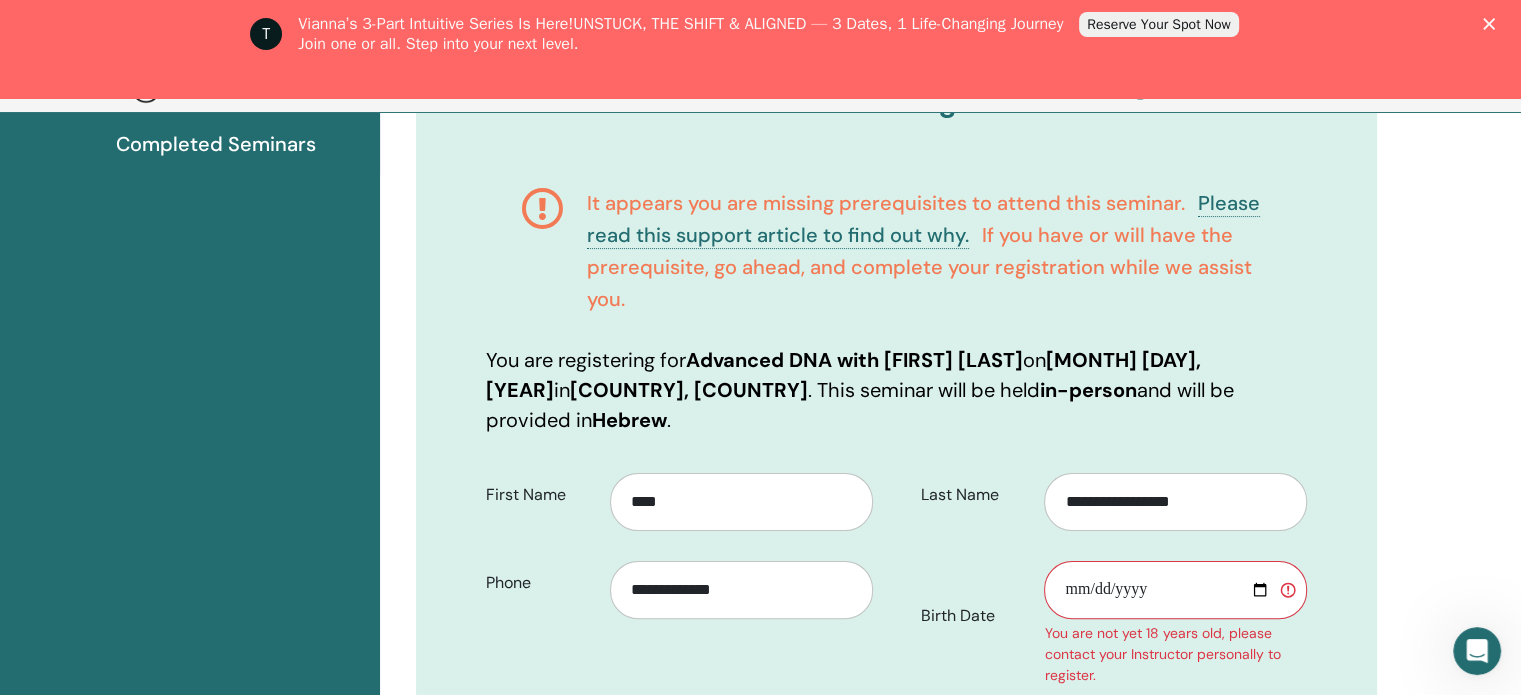 type on "**********" 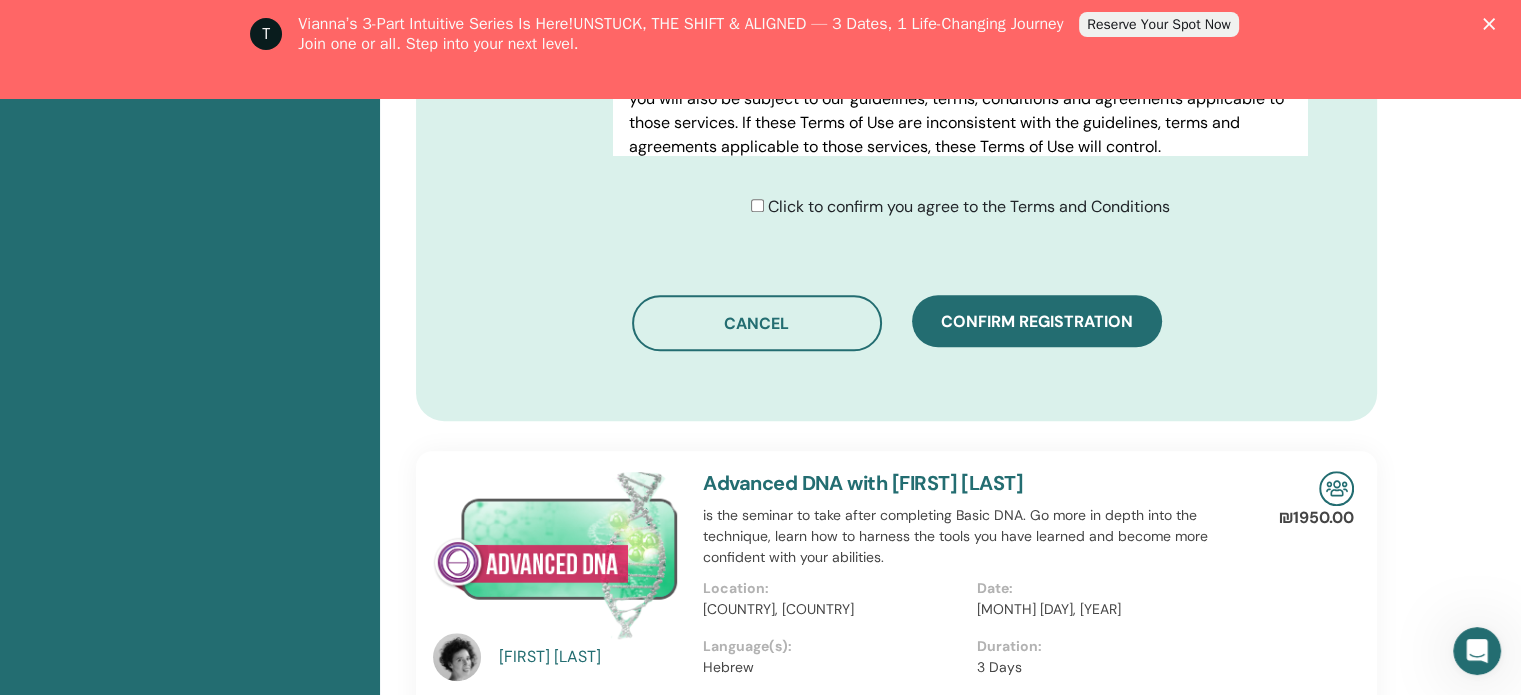 scroll, scrollTop: 1526, scrollLeft: 0, axis: vertical 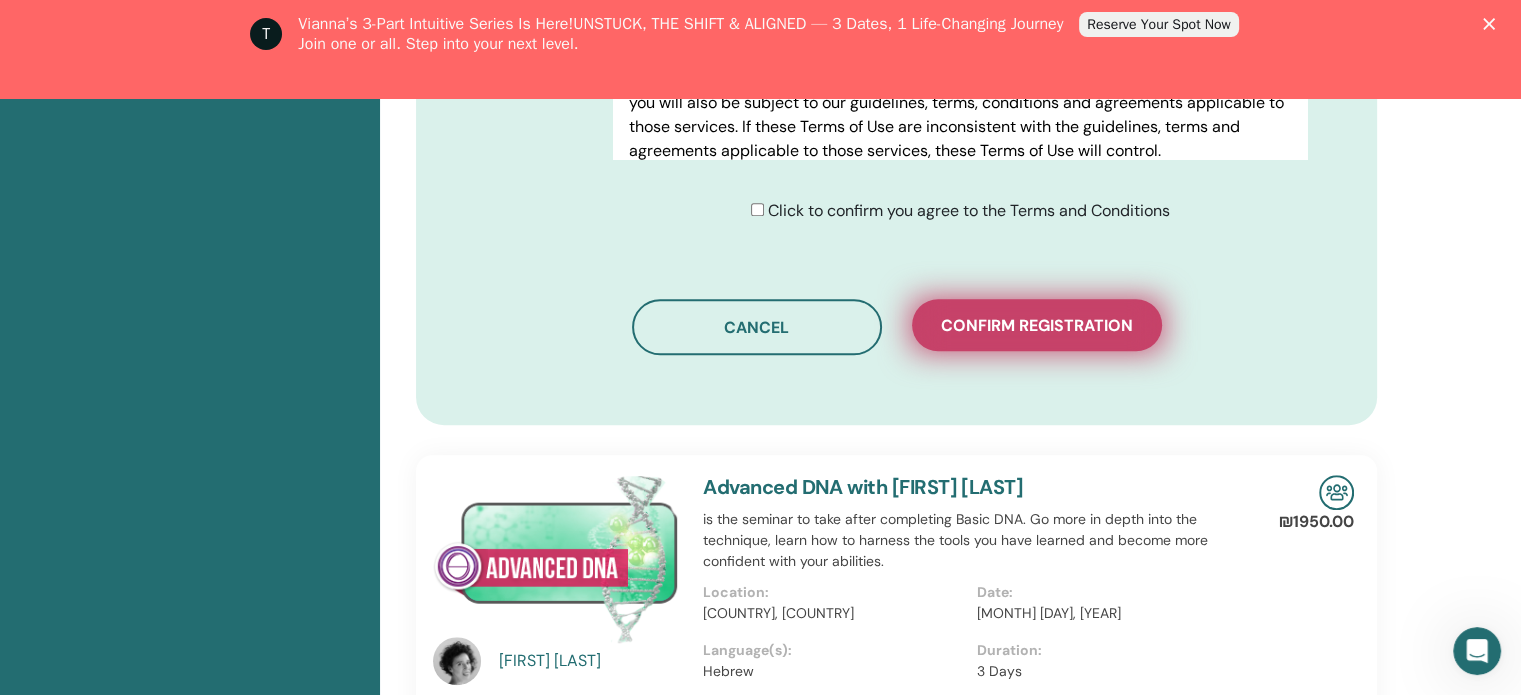 click on "Confirm registration" at bounding box center (1037, 325) 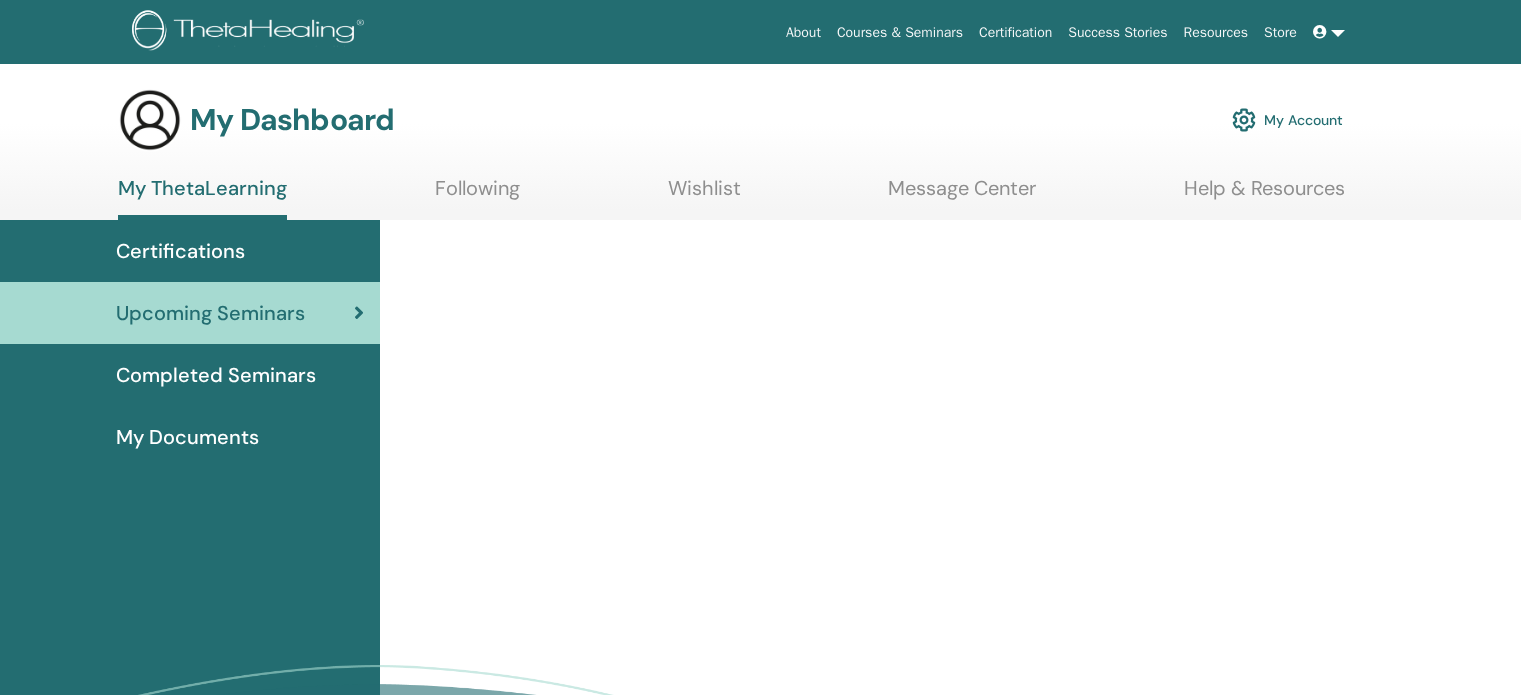 scroll, scrollTop: 0, scrollLeft: 0, axis: both 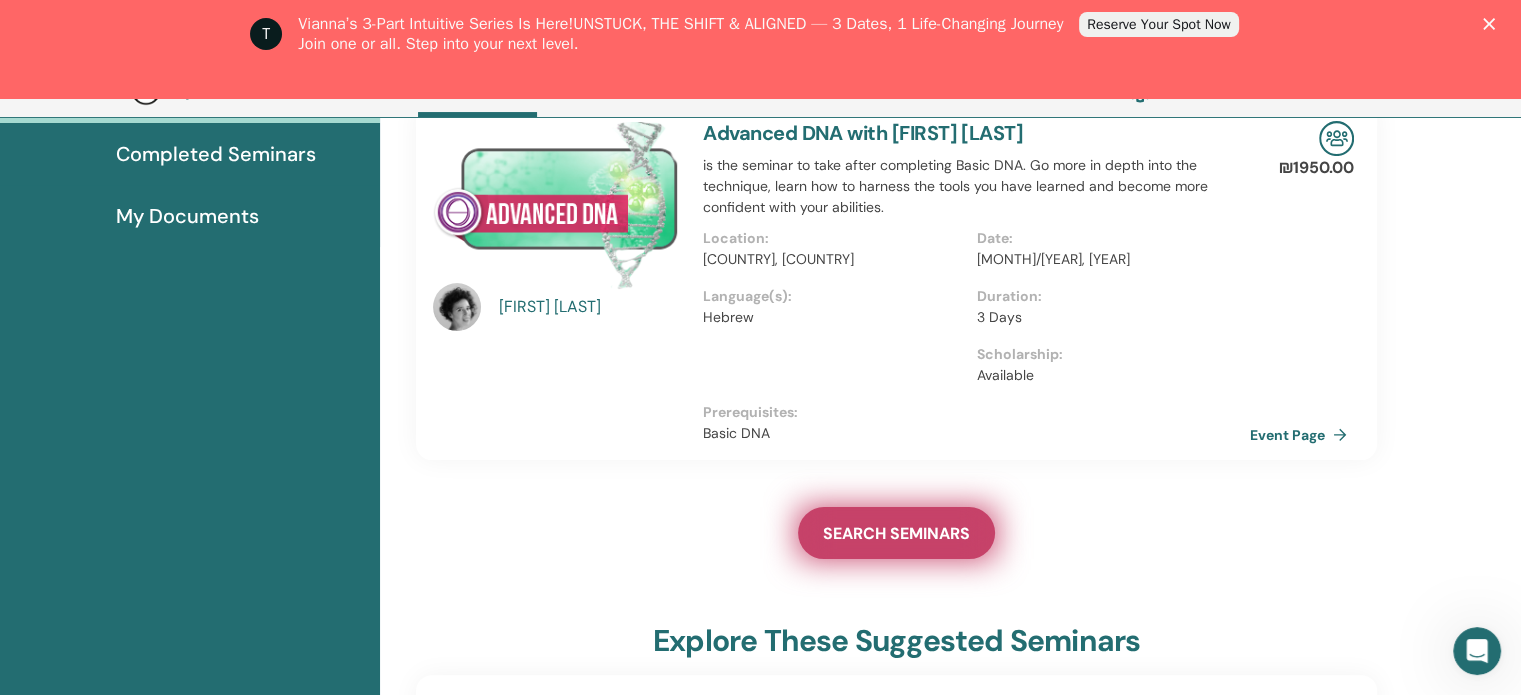 click on "SEARCH SEMINARS" at bounding box center (896, 533) 